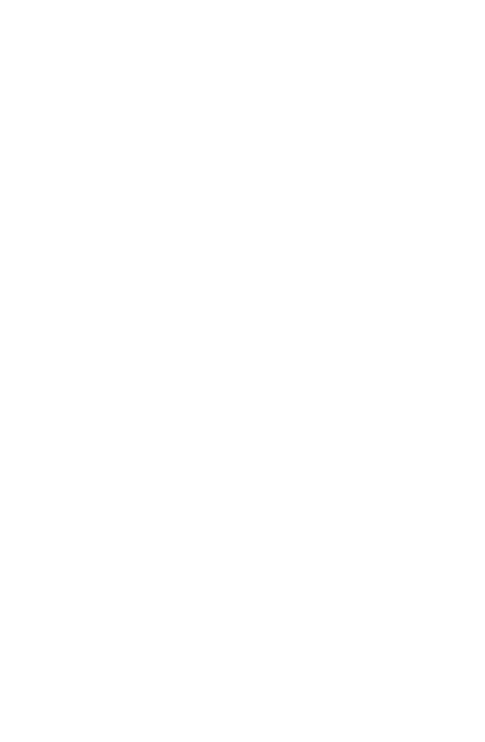 scroll, scrollTop: 0, scrollLeft: 0, axis: both 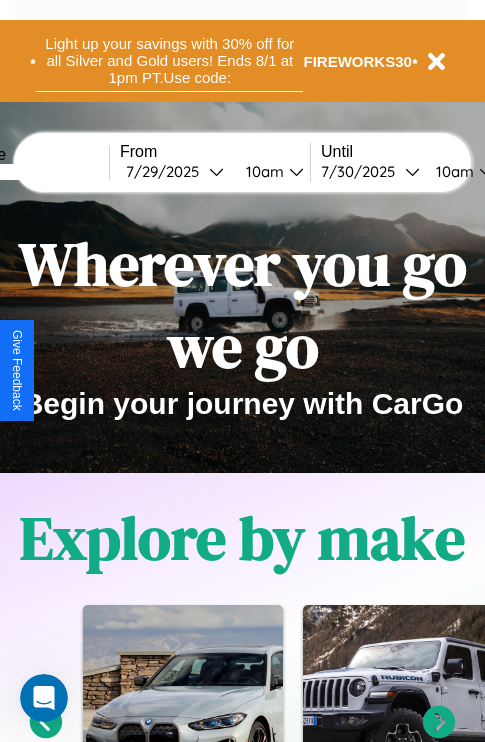 click on "Light up your savings with 30% off for all Silver and Gold users! Ends 8/1 at 1pm PT.  Use code:" at bounding box center (169, 61) 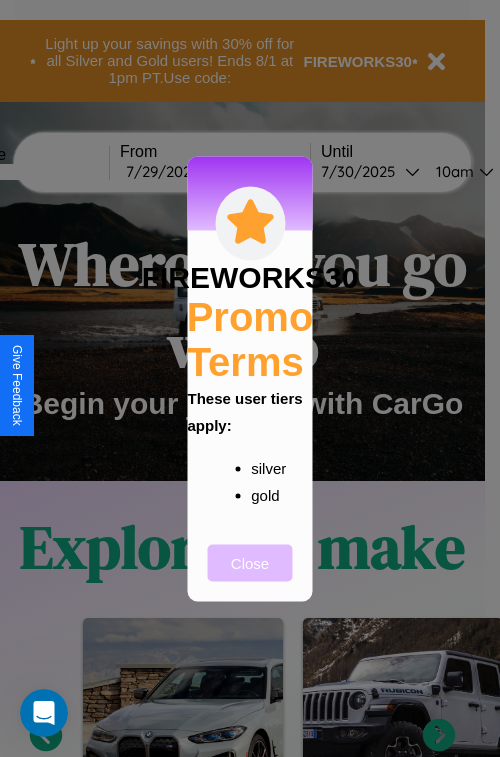 click on "Close" at bounding box center (250, 562) 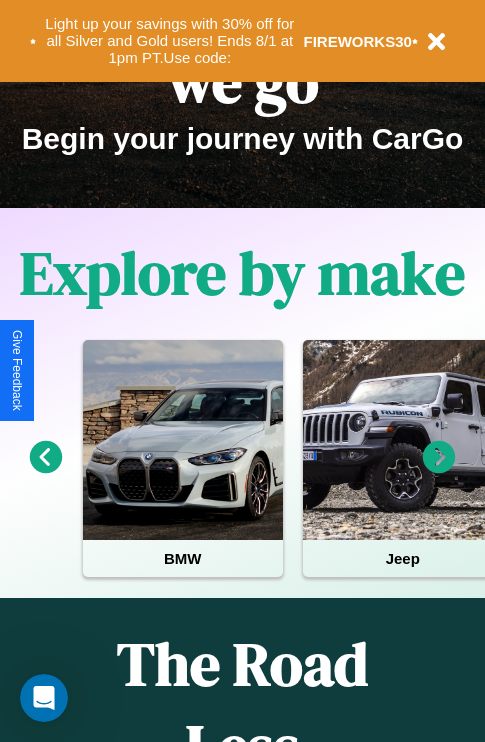 scroll, scrollTop: 308, scrollLeft: 0, axis: vertical 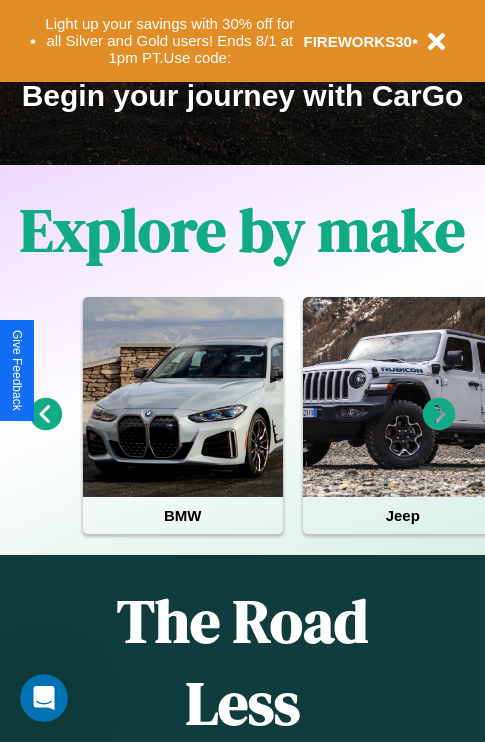 click 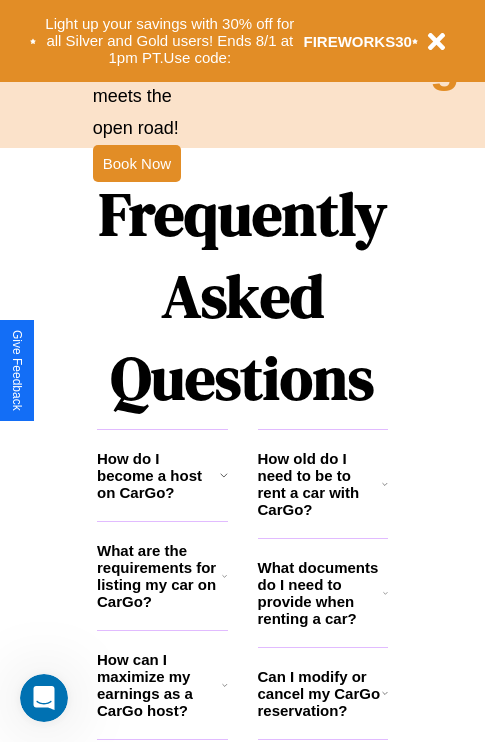 scroll, scrollTop: 2423, scrollLeft: 0, axis: vertical 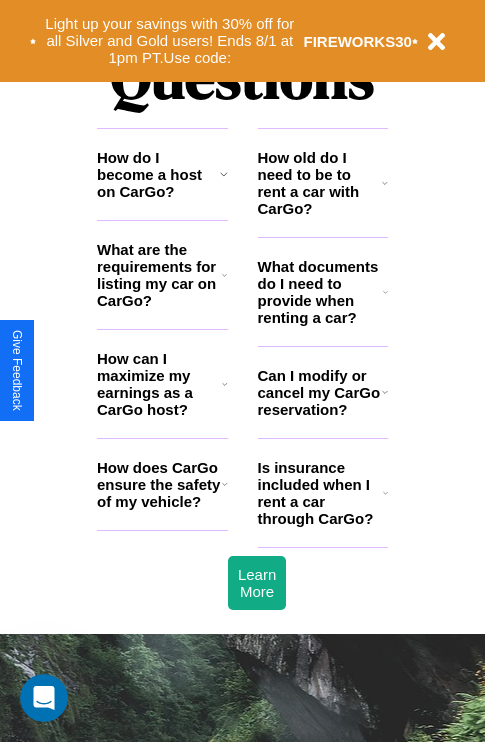 click 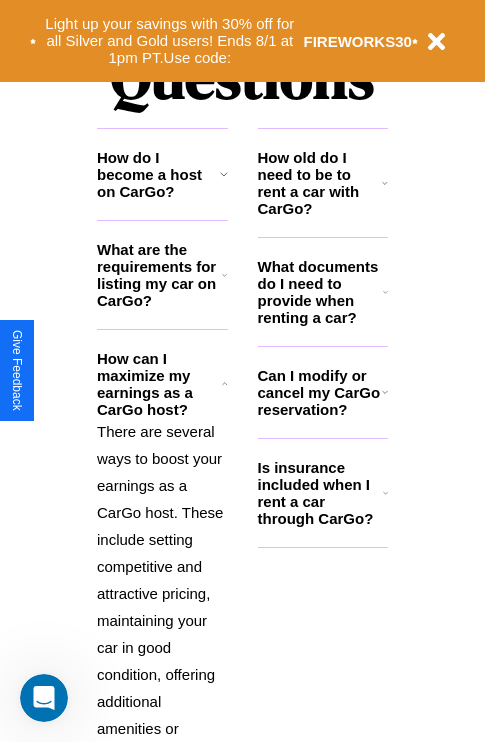 click on "What documents do I need to provide when renting a car?" at bounding box center [321, 292] 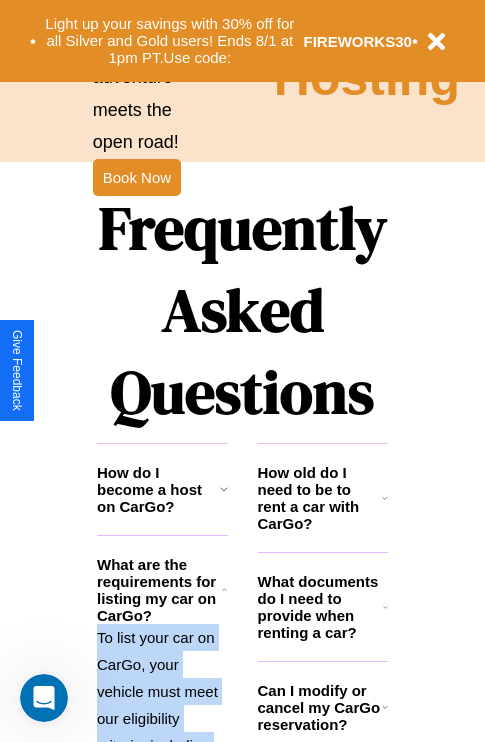 scroll, scrollTop: 1947, scrollLeft: 0, axis: vertical 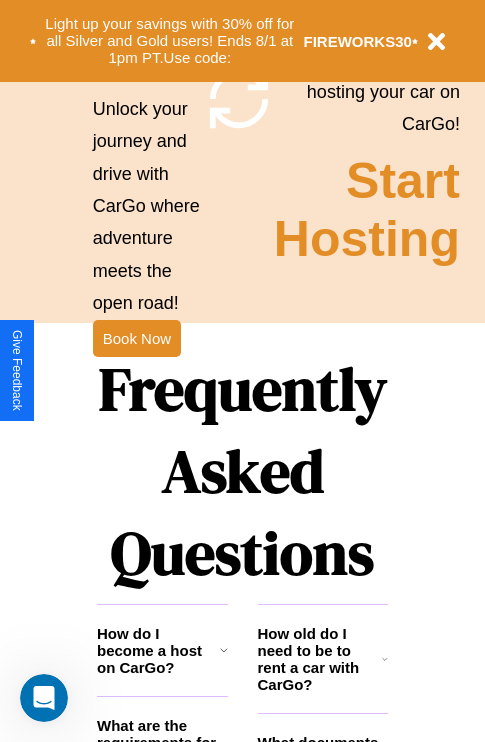 click on "Frequently Asked Questions" at bounding box center [242, 471] 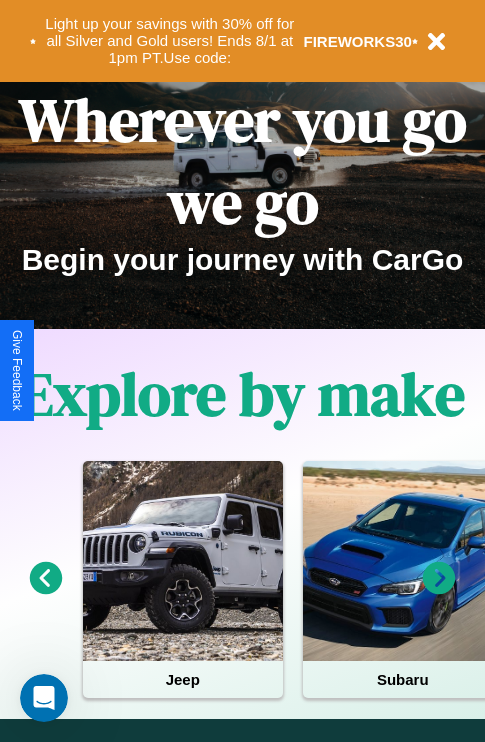 scroll, scrollTop: 0, scrollLeft: 0, axis: both 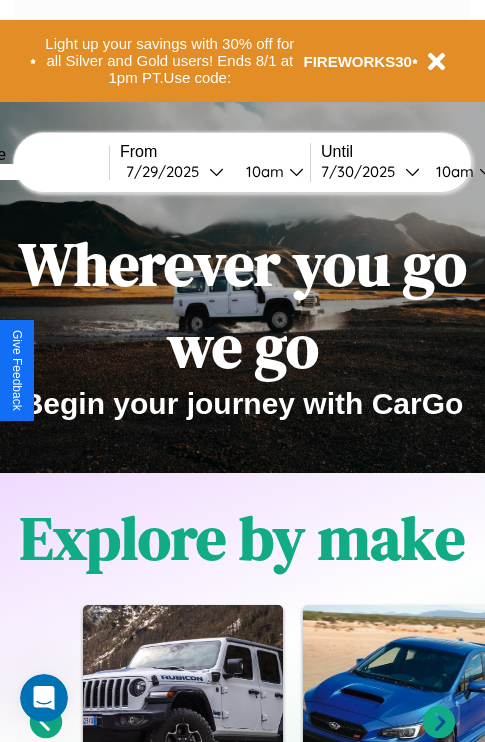 click at bounding box center (34, 172) 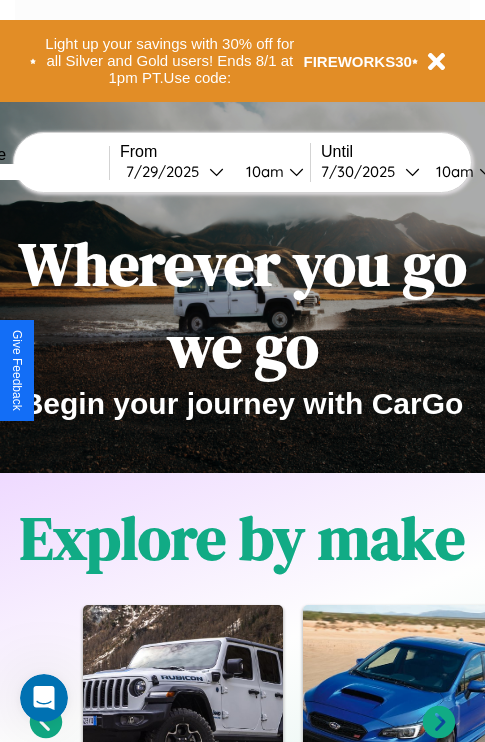 type on "******" 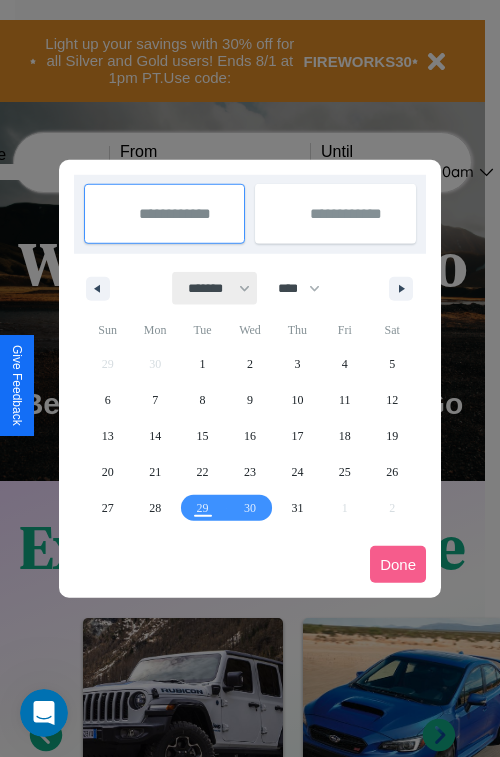 click on "******* ******** ***** ***** *** **** **** ****** ********* ******* ******** ********" at bounding box center [215, 288] 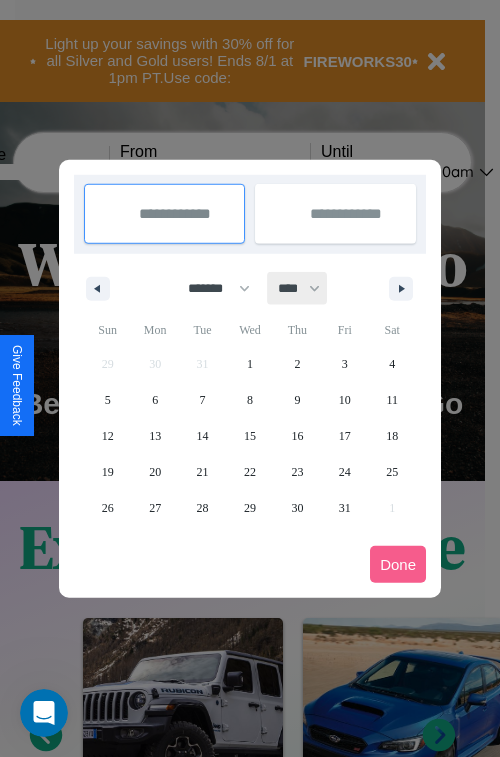 click on "**** **** **** **** **** **** **** **** **** **** **** **** **** **** **** **** **** **** **** **** **** **** **** **** **** **** **** **** **** **** **** **** **** **** **** **** **** **** **** **** **** **** **** **** **** **** **** **** **** **** **** **** **** **** **** **** **** **** **** **** **** **** **** **** **** **** **** **** **** **** **** **** **** **** **** **** **** **** **** **** **** **** **** **** **** **** **** **** **** **** **** **** **** **** **** **** **** **** **** **** **** **** **** **** **** **** **** **** **** **** **** **** **** **** **** **** **** **** **** **** ****" at bounding box center [298, 288] 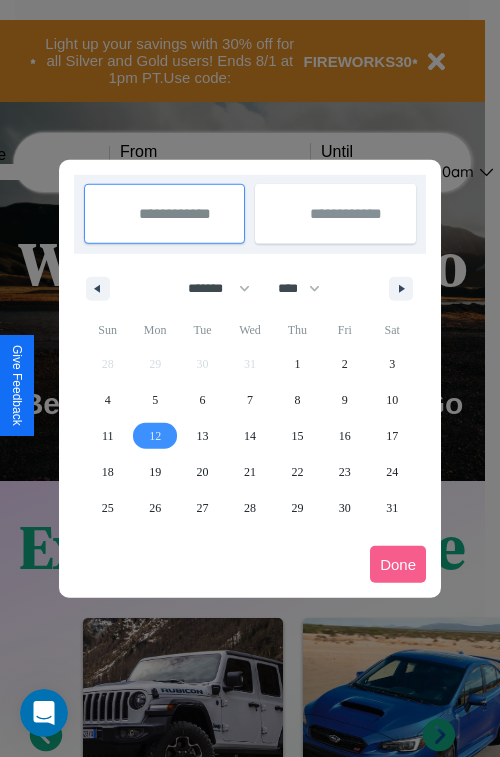 click on "12" at bounding box center (155, 436) 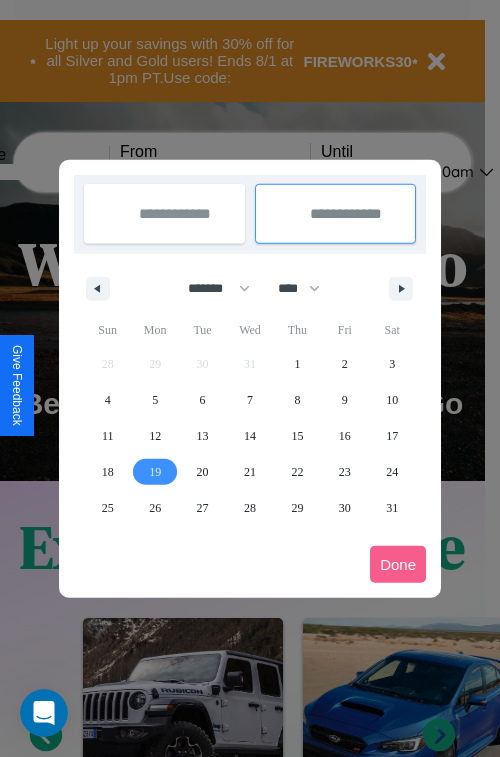 click on "19" at bounding box center (155, 472) 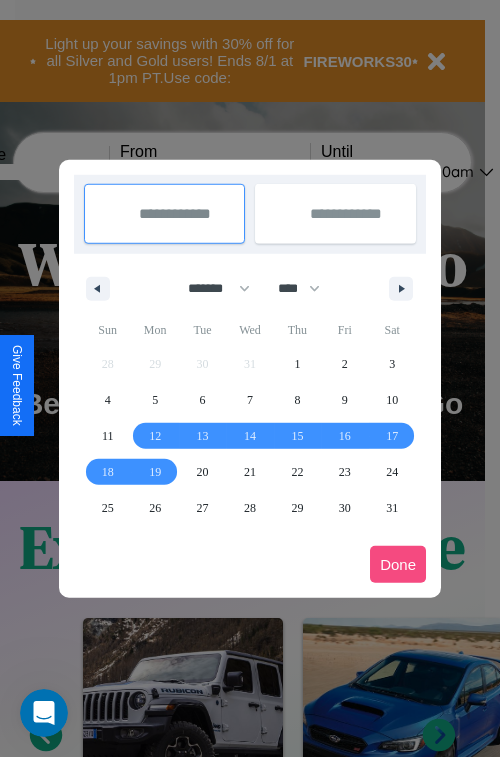 click on "Done" at bounding box center [398, 564] 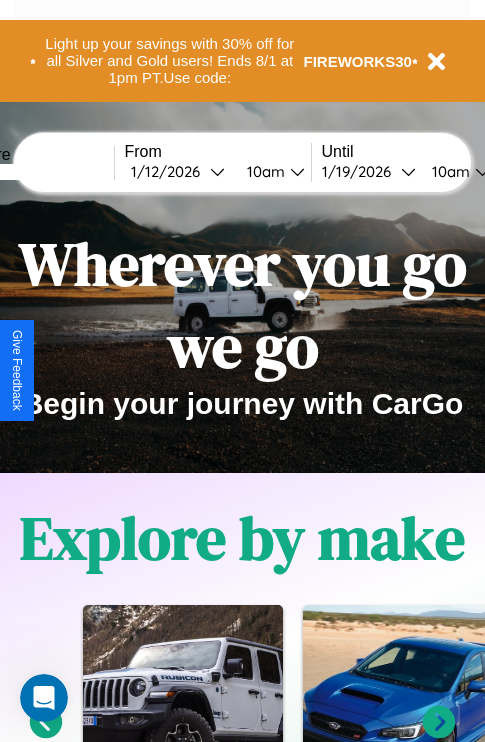 click on "10am" at bounding box center [263, 171] 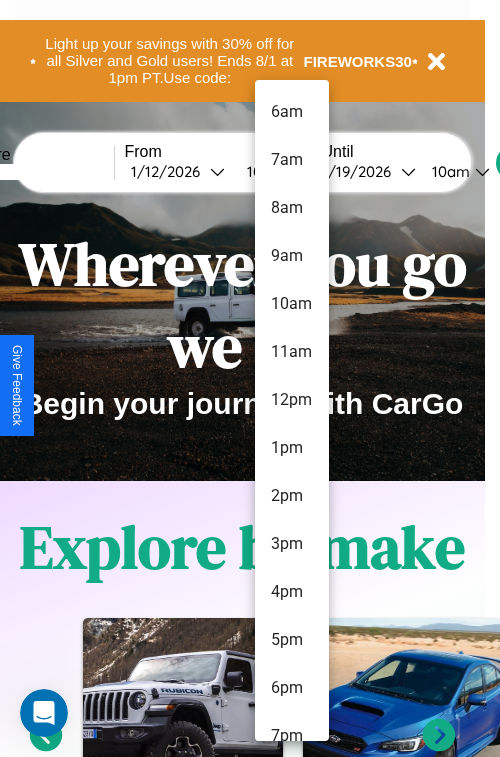 click on "8am" at bounding box center (292, 208) 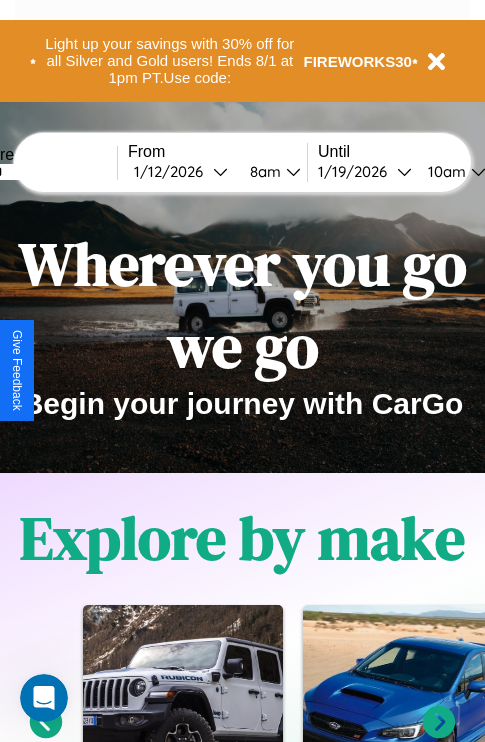 click on "10am" at bounding box center [444, 171] 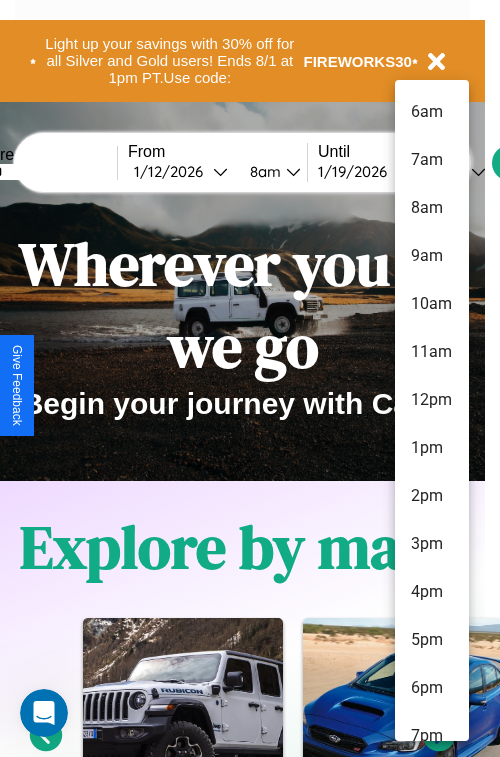 click on "7pm" at bounding box center [432, 736] 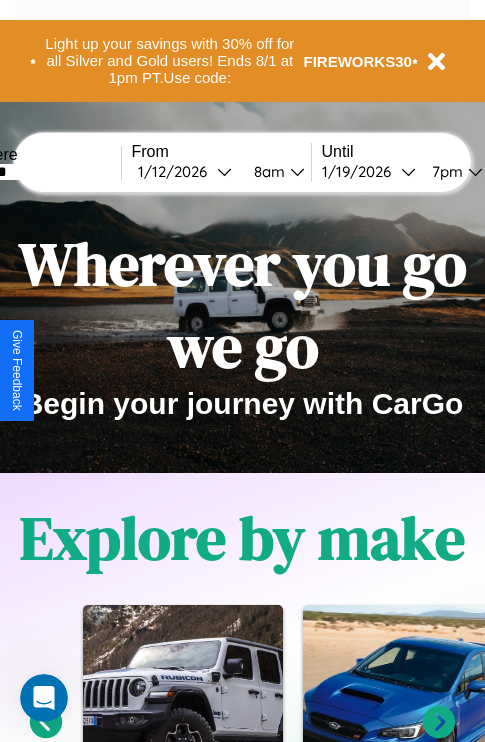 scroll, scrollTop: 0, scrollLeft: 65, axis: horizontal 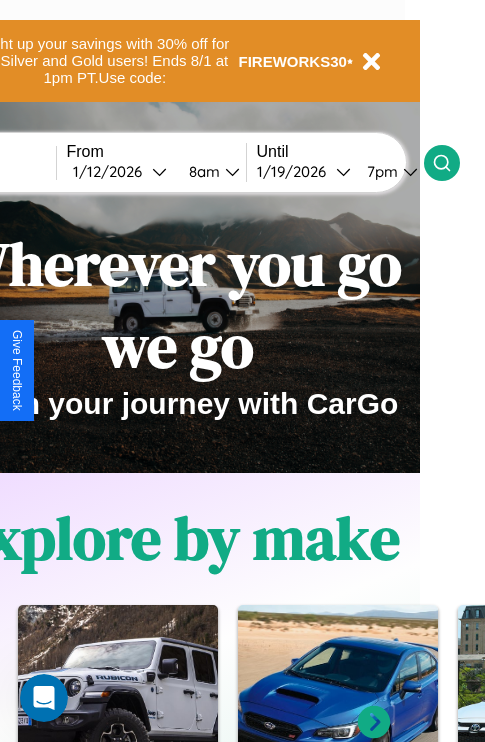 click 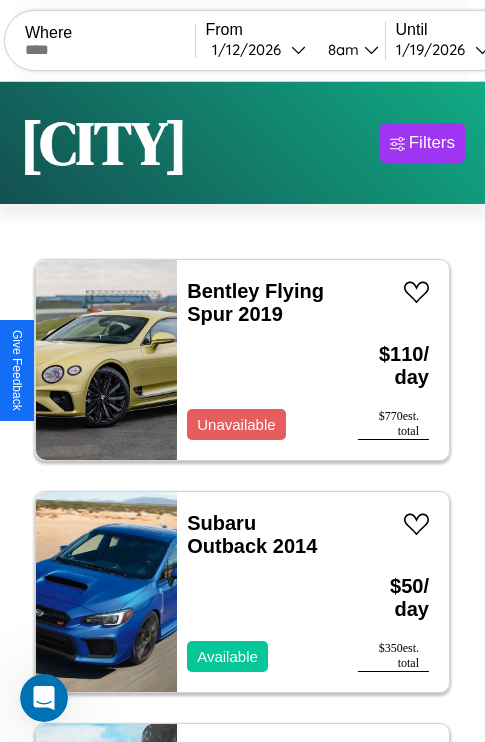 scroll, scrollTop: 79, scrollLeft: 0, axis: vertical 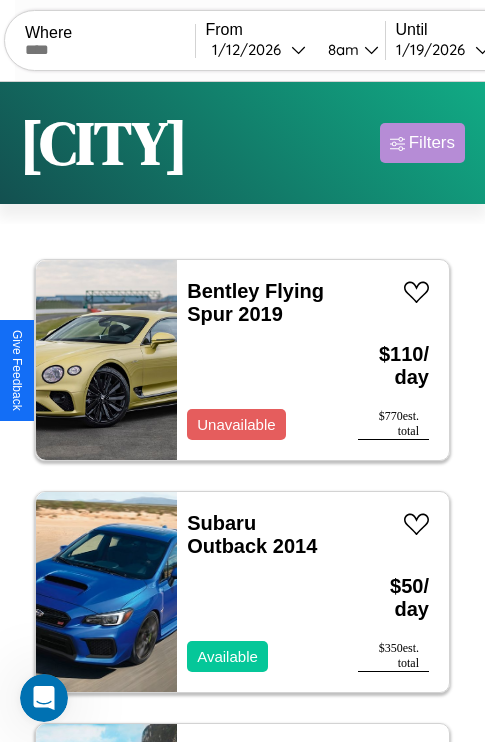 click on "Filters" at bounding box center (432, 143) 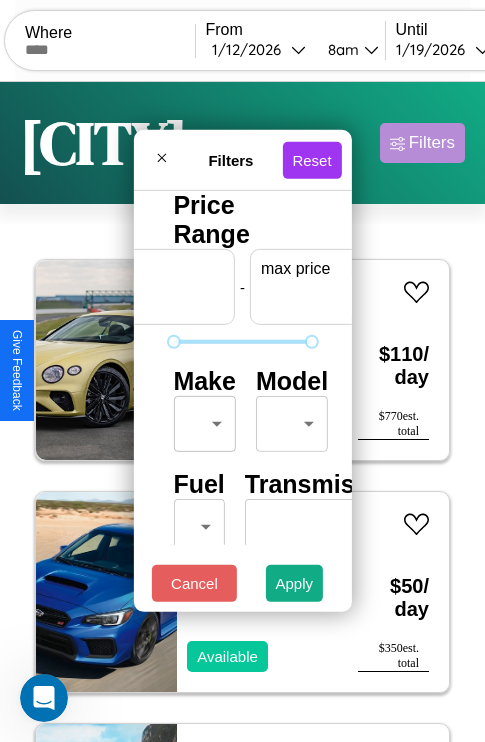scroll, scrollTop: 0, scrollLeft: 124, axis: horizontal 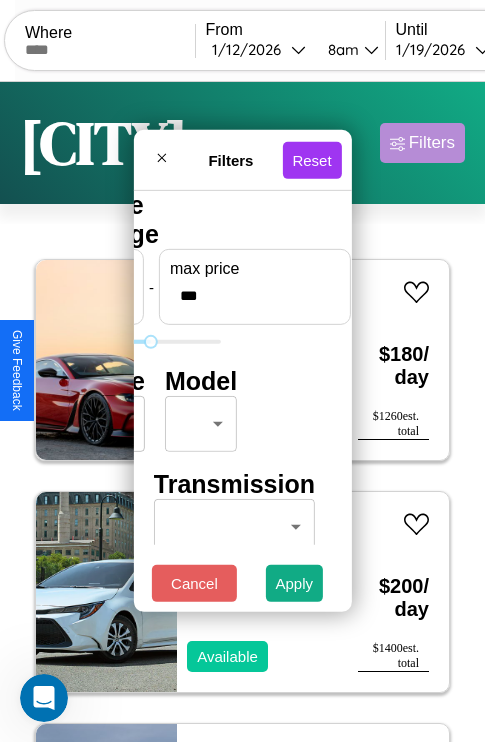 type on "***" 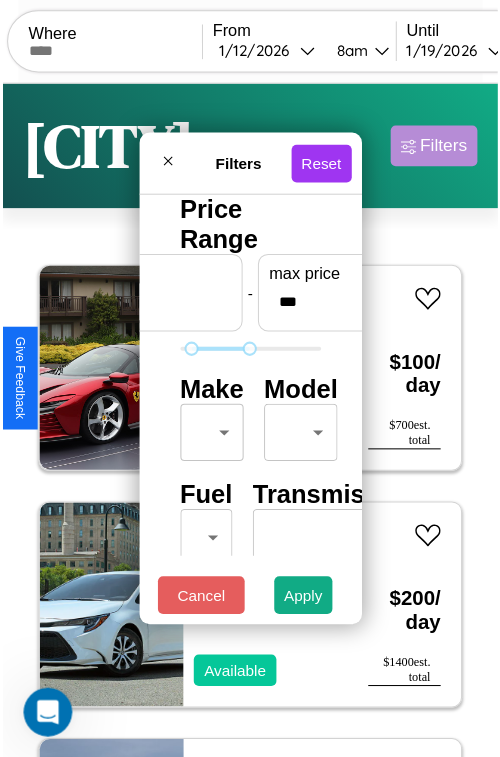scroll, scrollTop: 59, scrollLeft: 0, axis: vertical 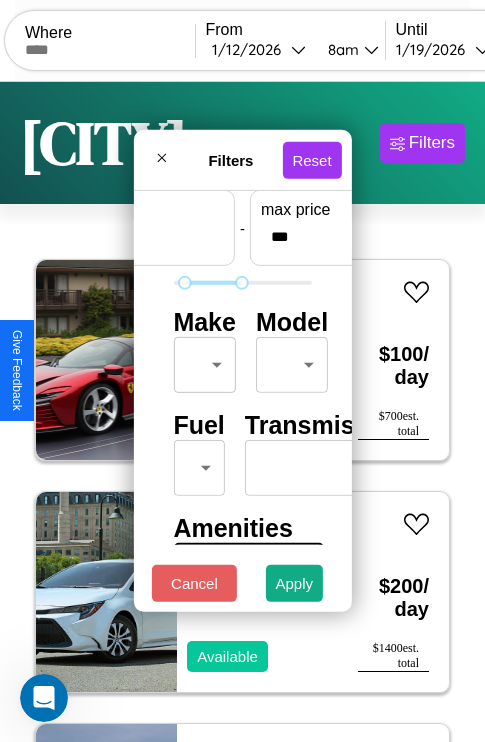 type on "**" 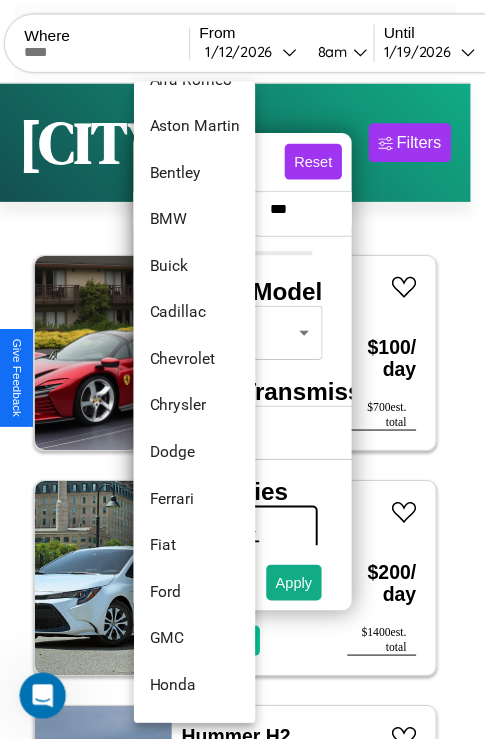 scroll, scrollTop: 182, scrollLeft: 0, axis: vertical 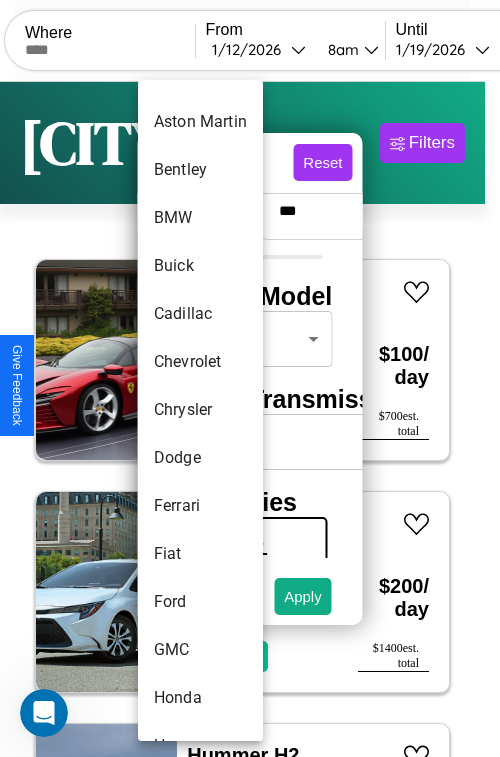 click on "Chrysler" at bounding box center [200, 410] 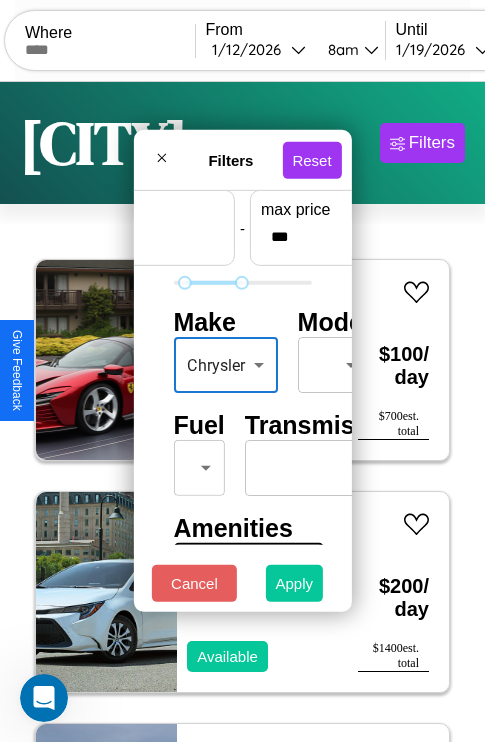 click on "Apply" at bounding box center [295, 583] 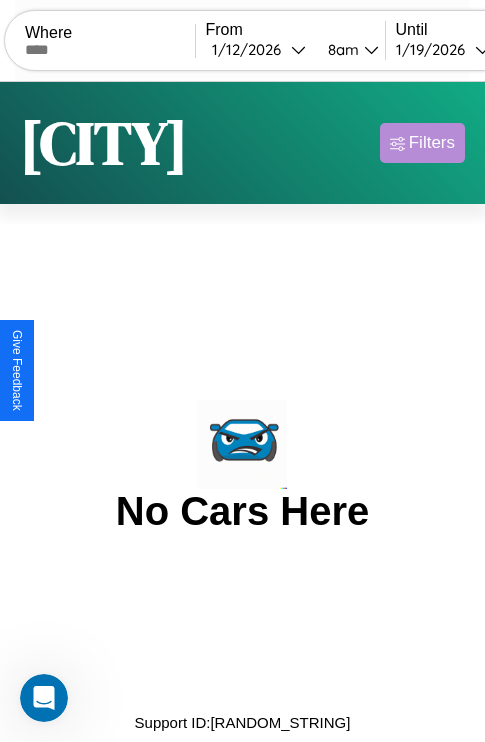 click on "Filters" at bounding box center (432, 143) 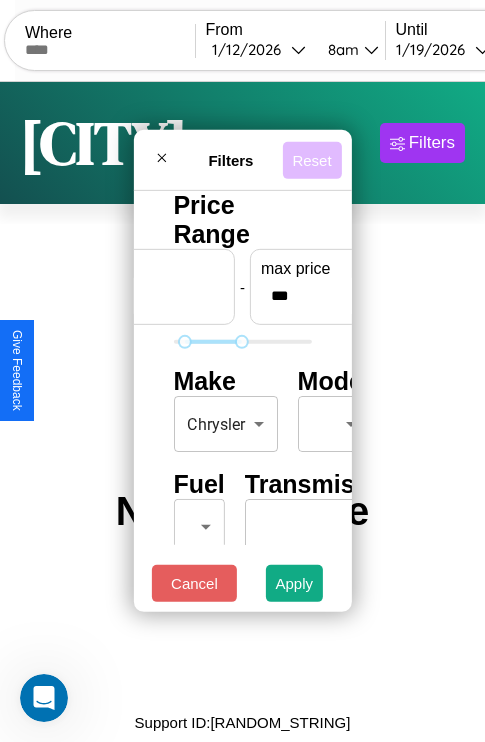click on "Reset" at bounding box center (311, 159) 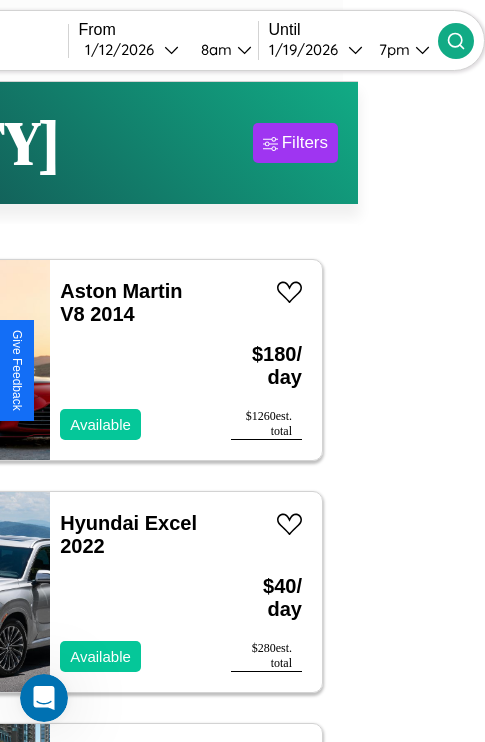 type on "*****" 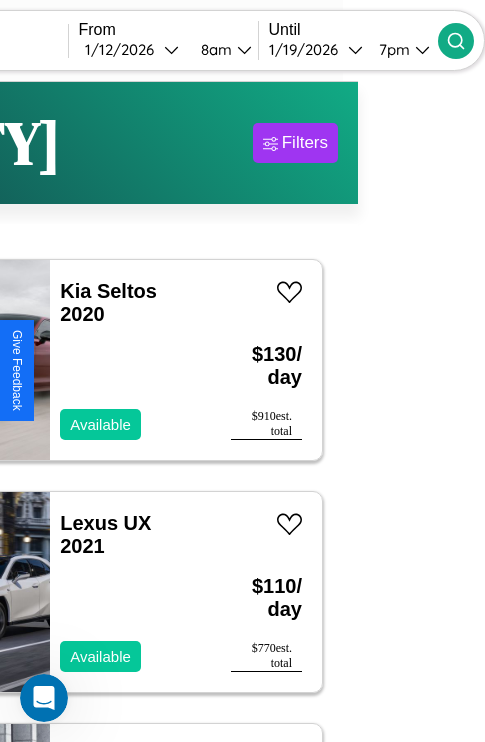 scroll, scrollTop: 52, scrollLeft: 92, axis: both 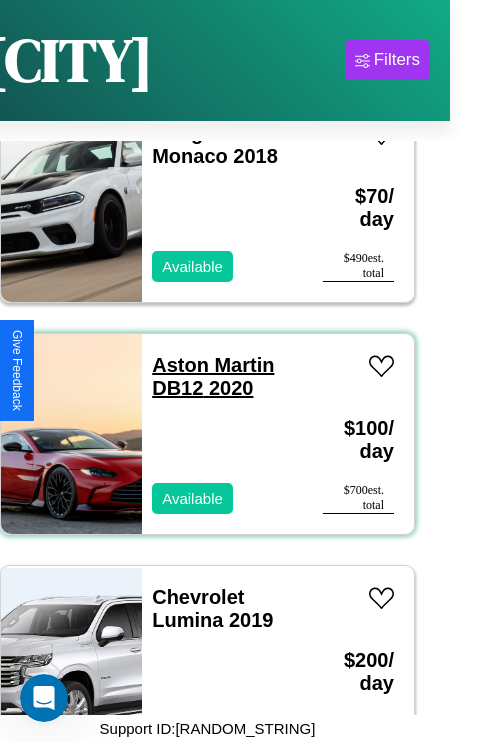 click on "Aston Martin   DB12   2020" at bounding box center (213, 376) 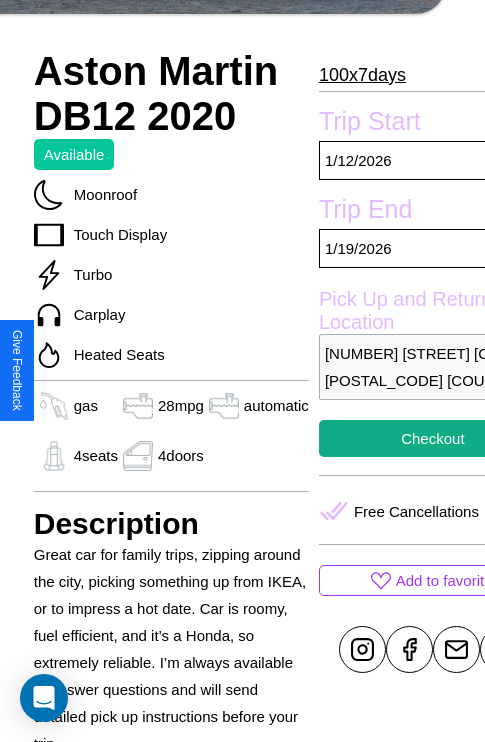 scroll, scrollTop: 710, scrollLeft: 64, axis: both 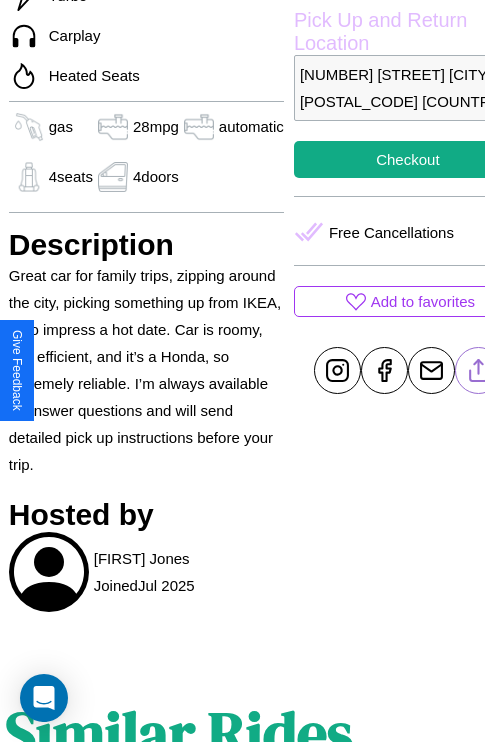 click 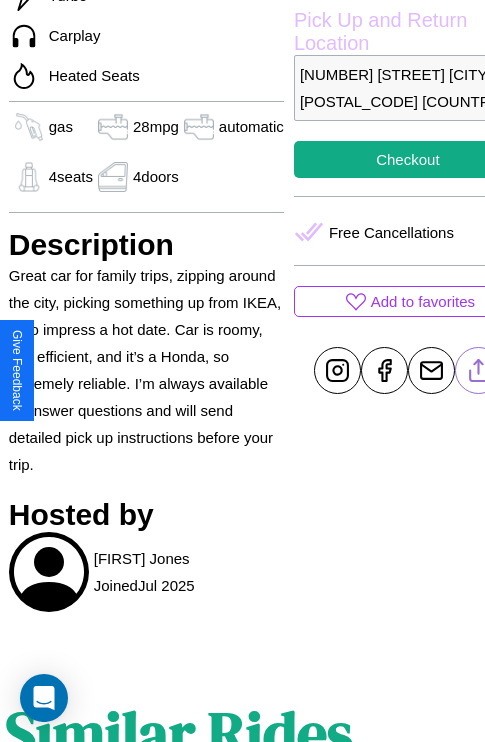 scroll, scrollTop: 499, scrollLeft: 84, axis: both 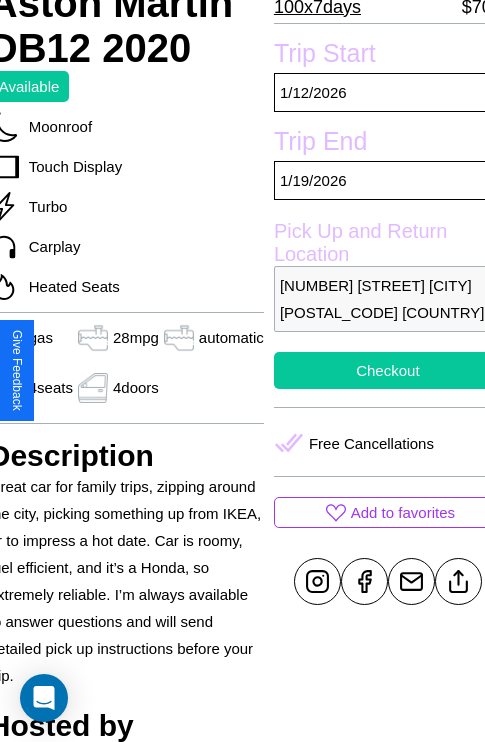 click on "Checkout" at bounding box center (388, 370) 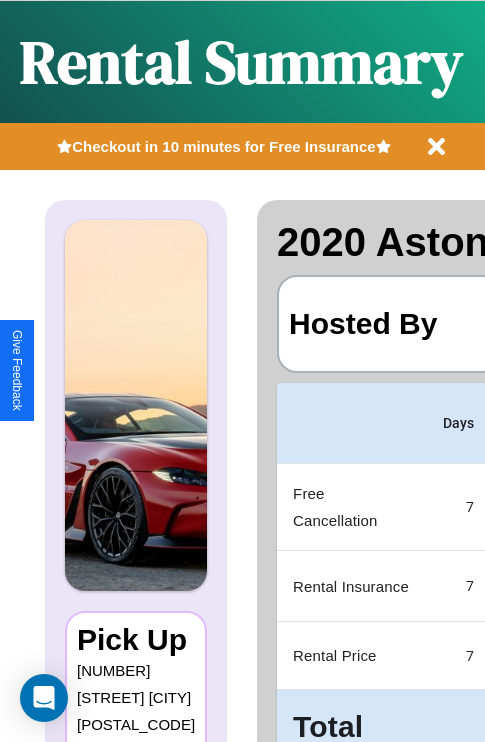 scroll, scrollTop: 0, scrollLeft: 378, axis: horizontal 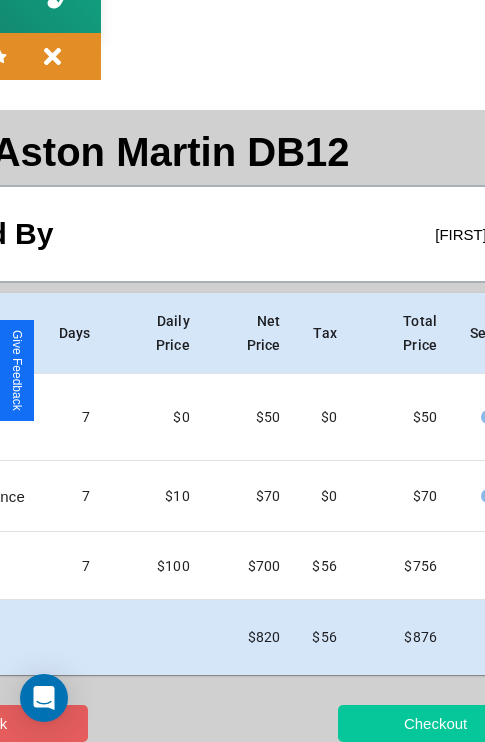 click on "Checkout" at bounding box center (435, 723) 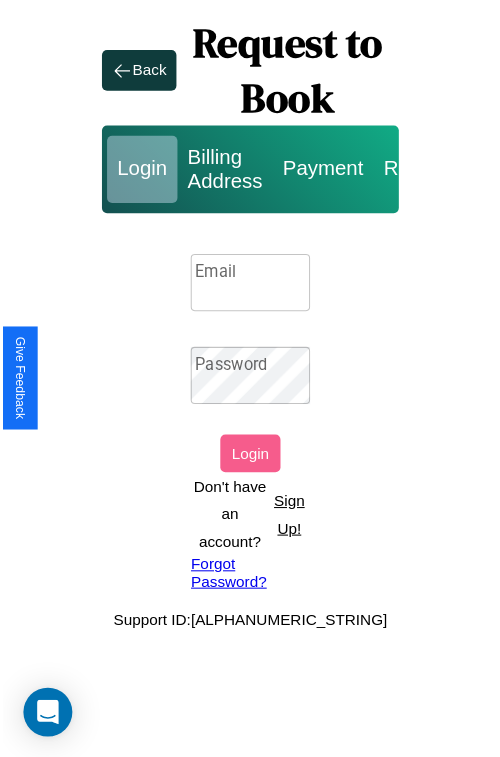scroll, scrollTop: 0, scrollLeft: 0, axis: both 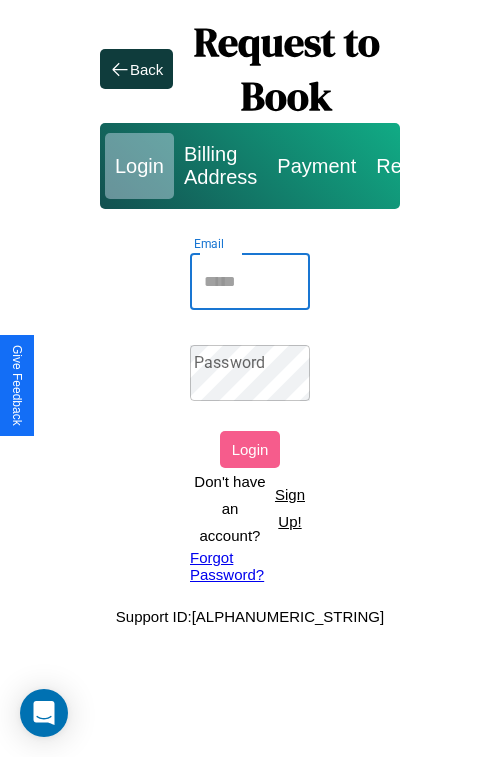 click on "Email" at bounding box center (250, 282) 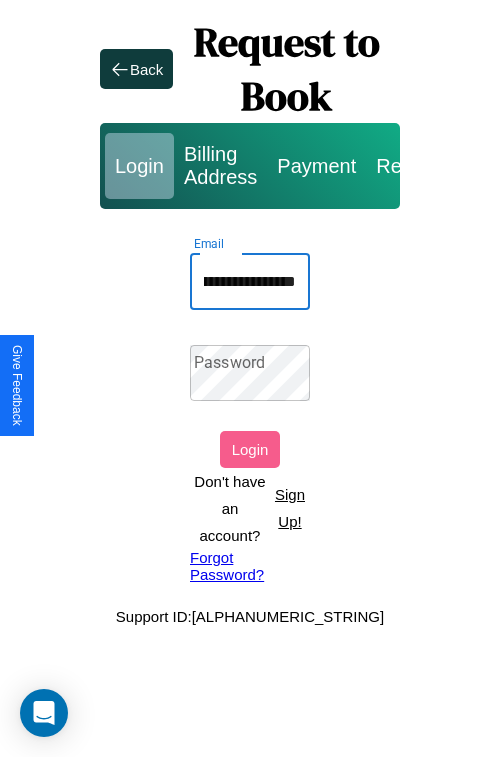 scroll, scrollTop: 0, scrollLeft: 111, axis: horizontal 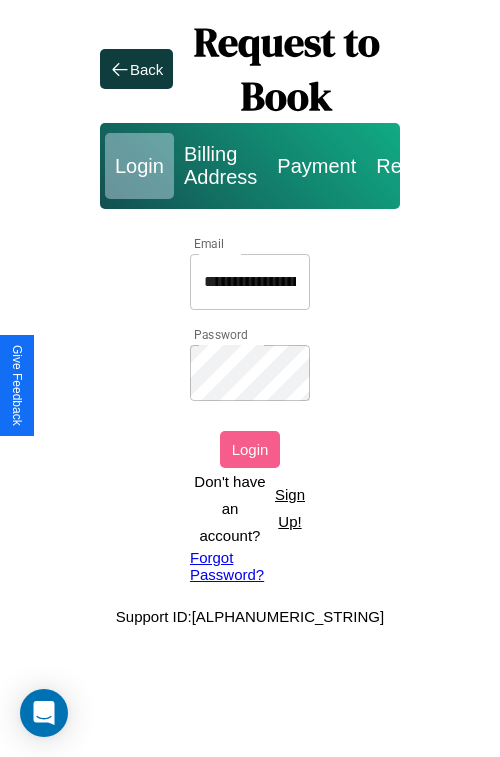 click on "Login" at bounding box center [250, 449] 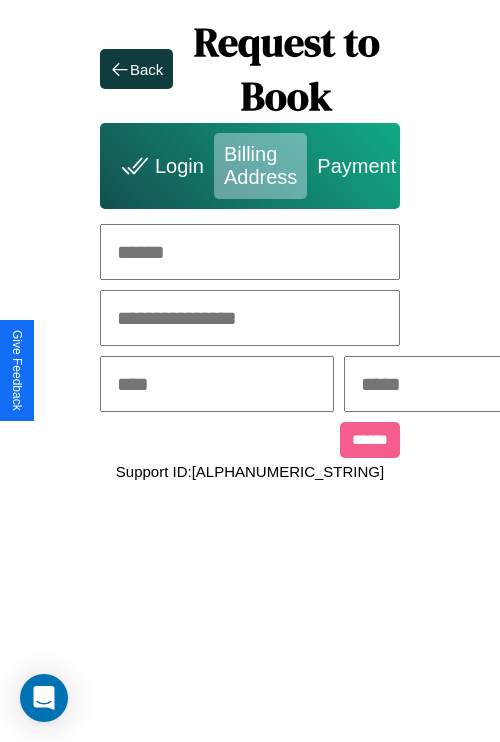 click at bounding box center (250, 252) 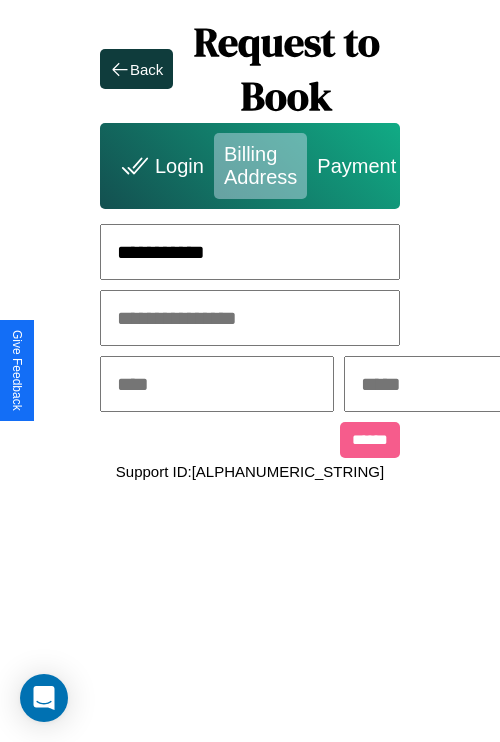 type on "**********" 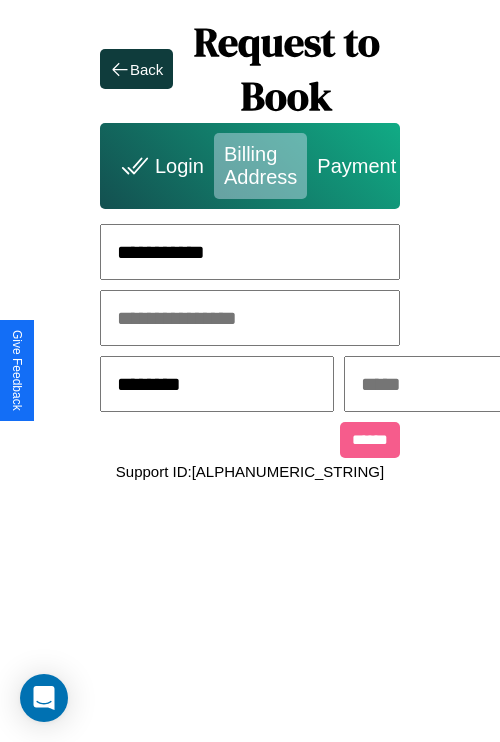 type on "********" 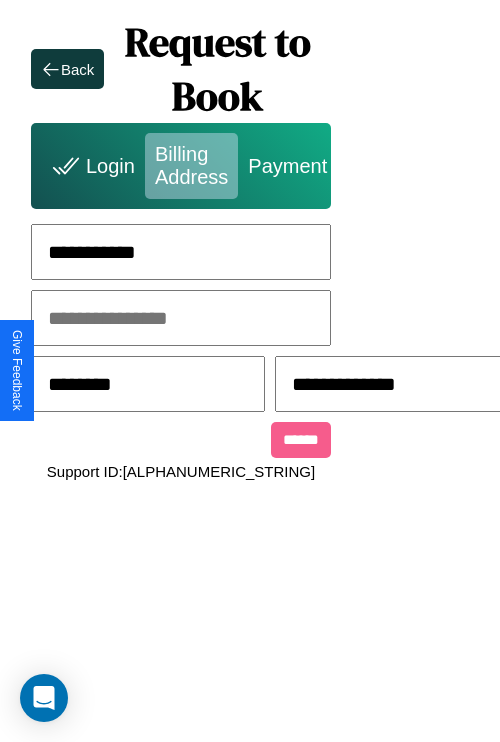 scroll, scrollTop: 0, scrollLeft: 517, axis: horizontal 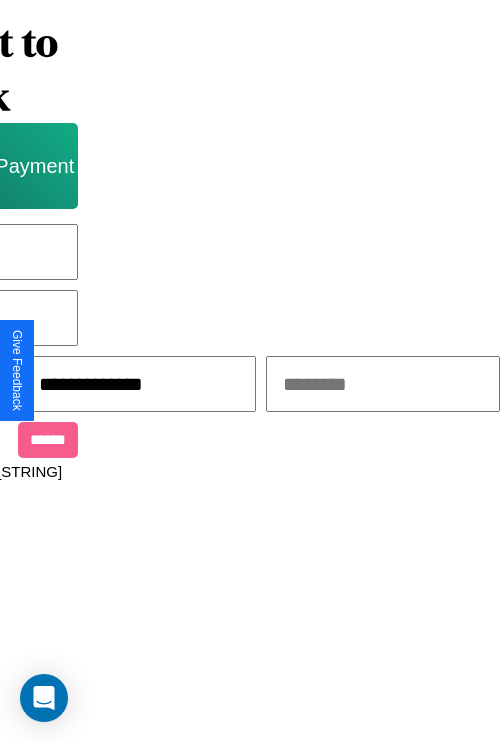 type on "**********" 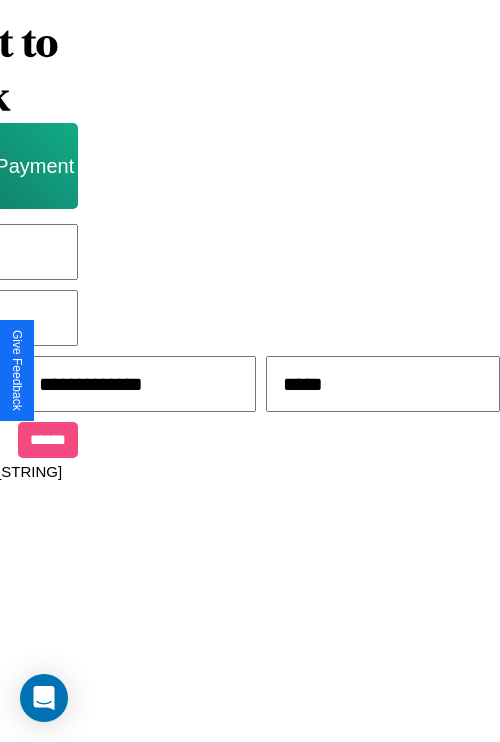 type on "*****" 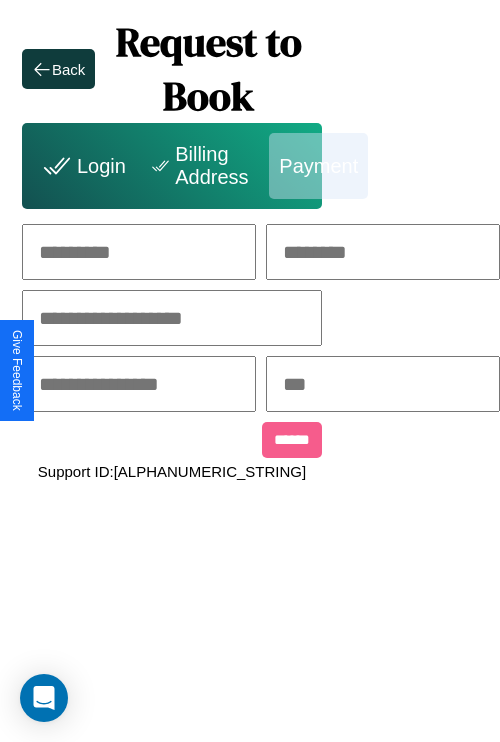 scroll, scrollTop: 0, scrollLeft: 208, axis: horizontal 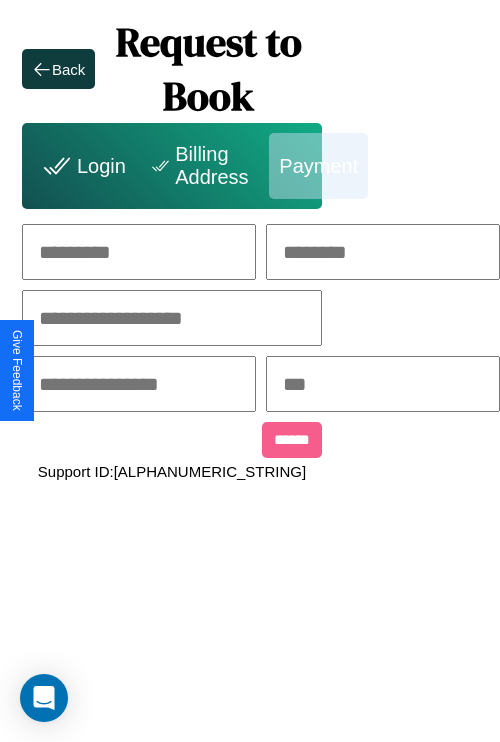 click at bounding box center (139, 252) 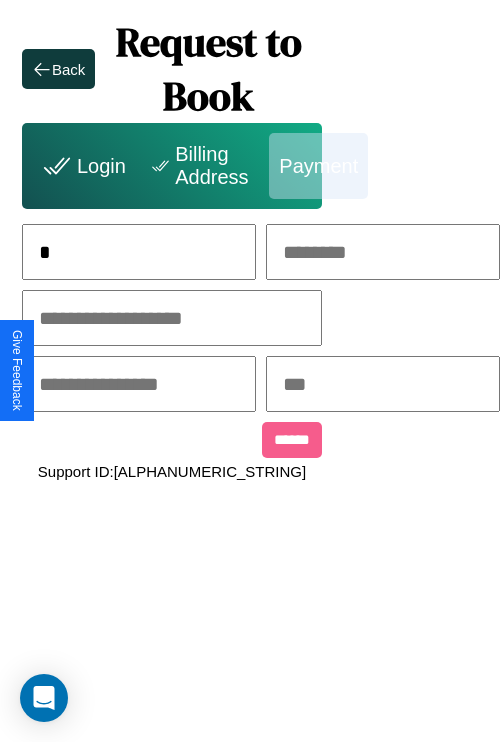 scroll, scrollTop: 0, scrollLeft: 127, axis: horizontal 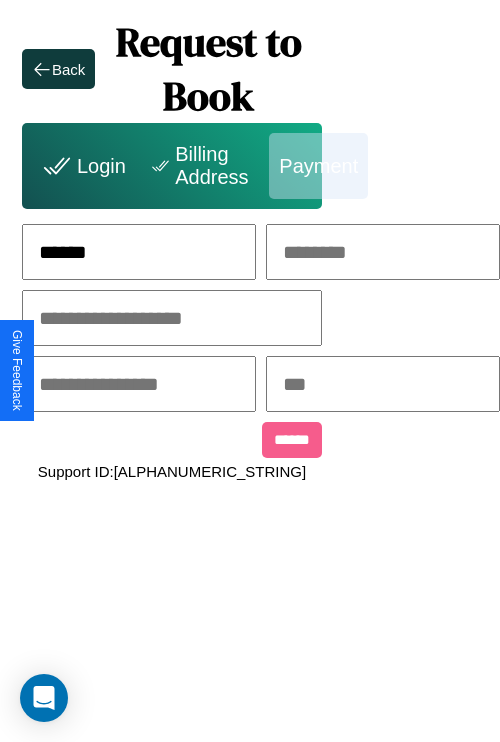 type on "******" 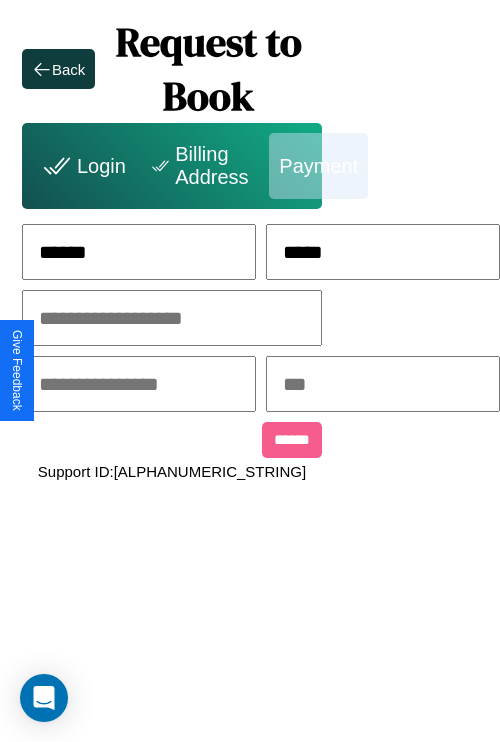 type on "*****" 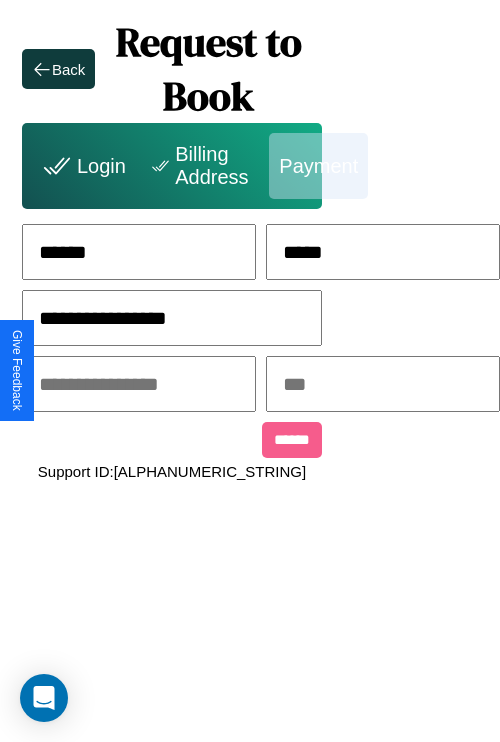 type on "**********" 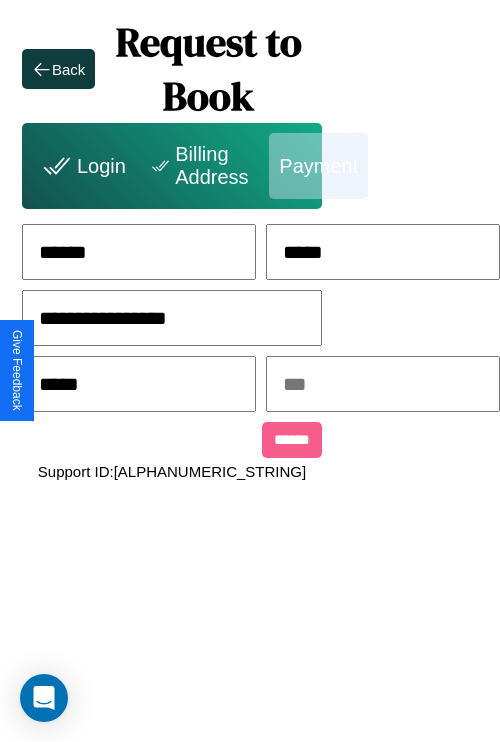 type on "*****" 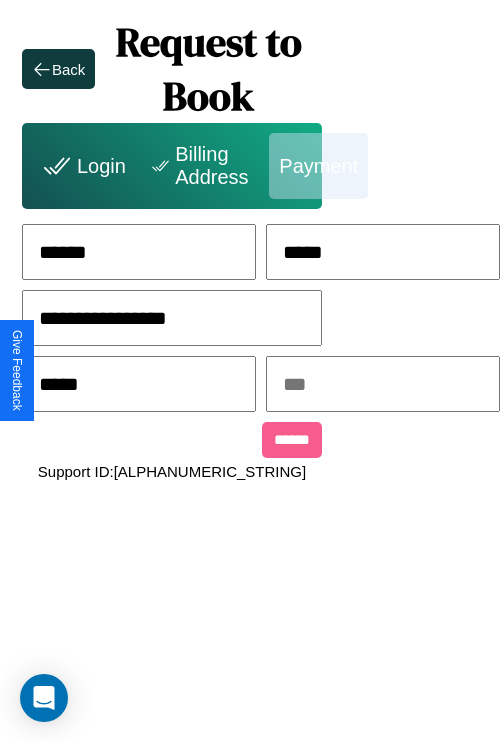 click at bounding box center [383, 384] 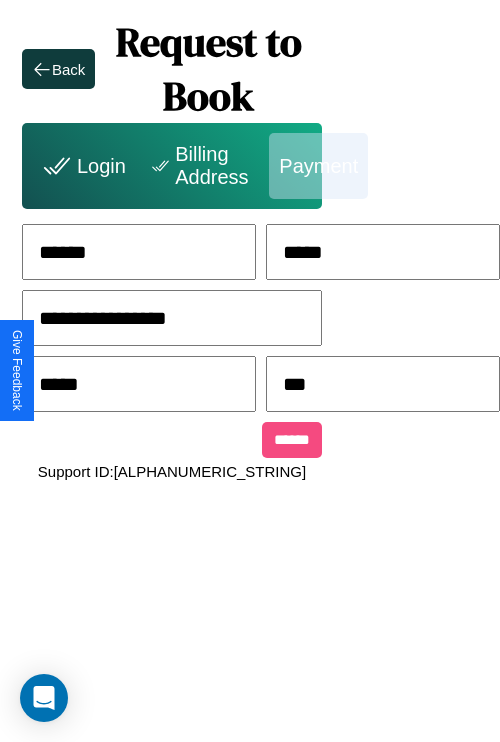 type on "***" 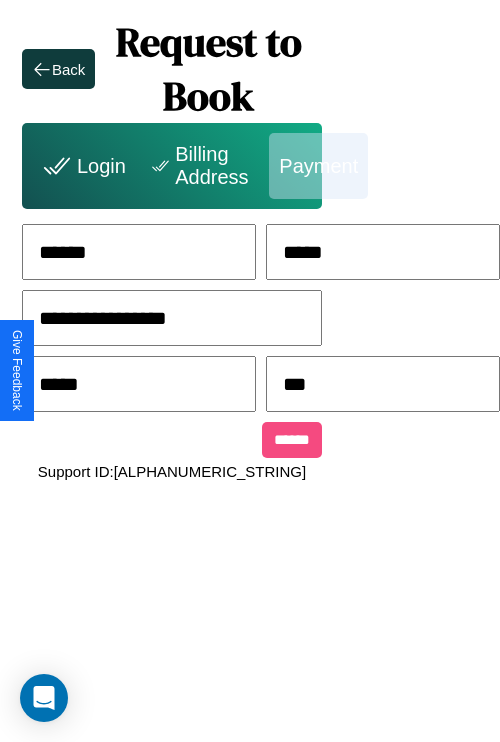 click on "******" at bounding box center [292, 440] 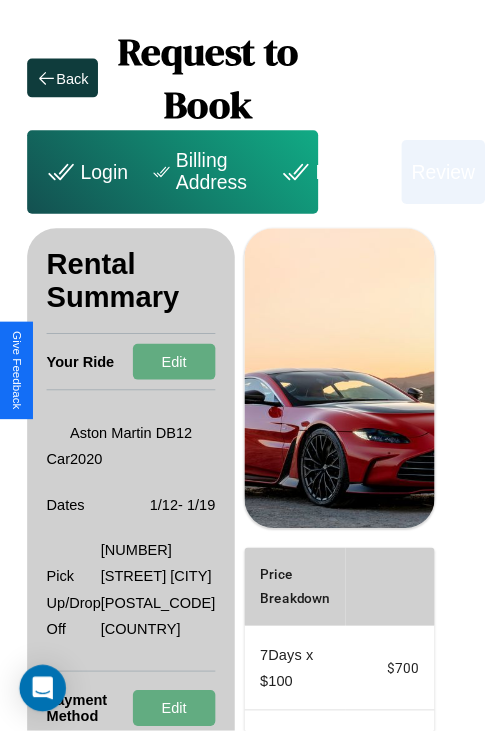 scroll, scrollTop: 0, scrollLeft: 72, axis: horizontal 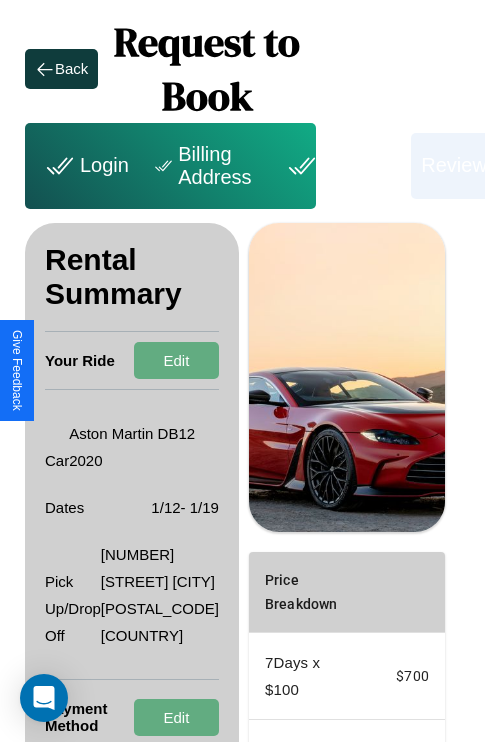 click on "Payment" at bounding box center (341, 166) 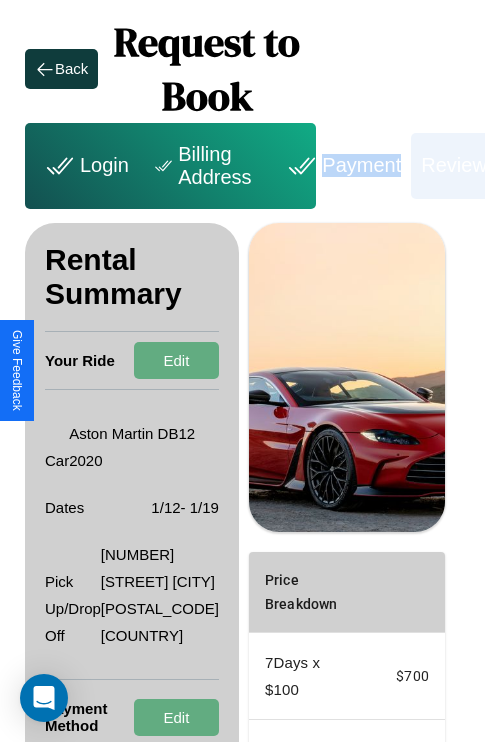 click on "Payment" at bounding box center (341, 166) 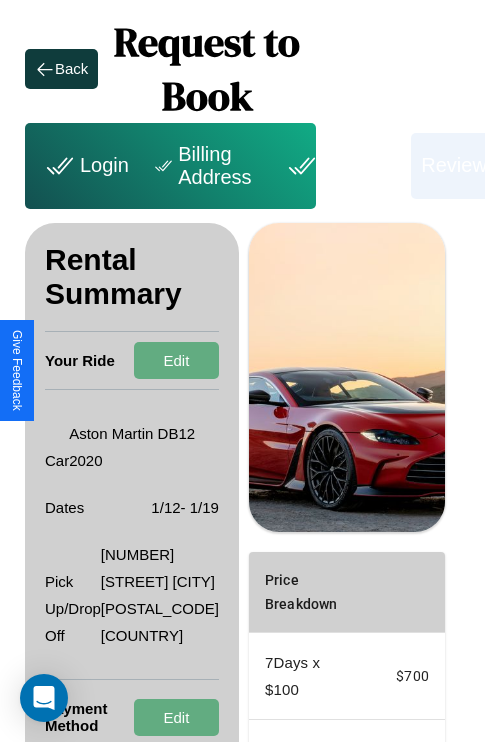 click on "Payment" at bounding box center [341, 166] 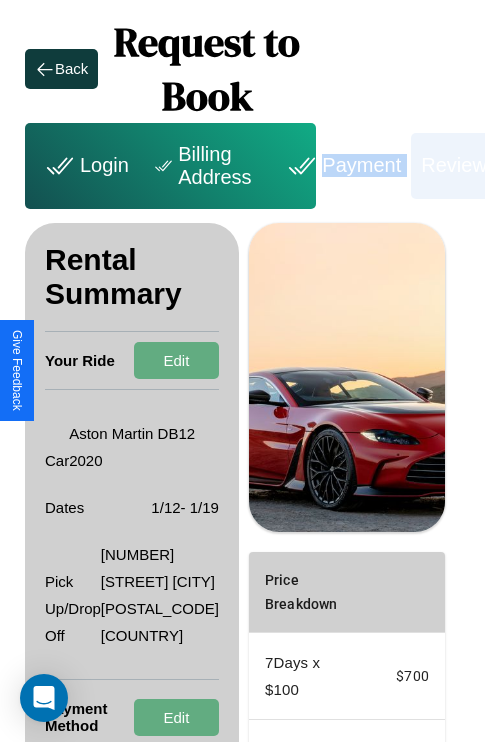 click on "Payment" at bounding box center [341, 166] 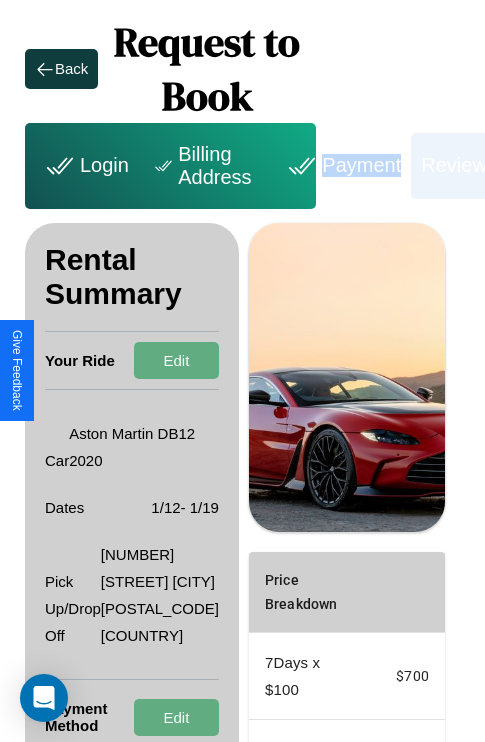 click on "Payment" at bounding box center (341, 166) 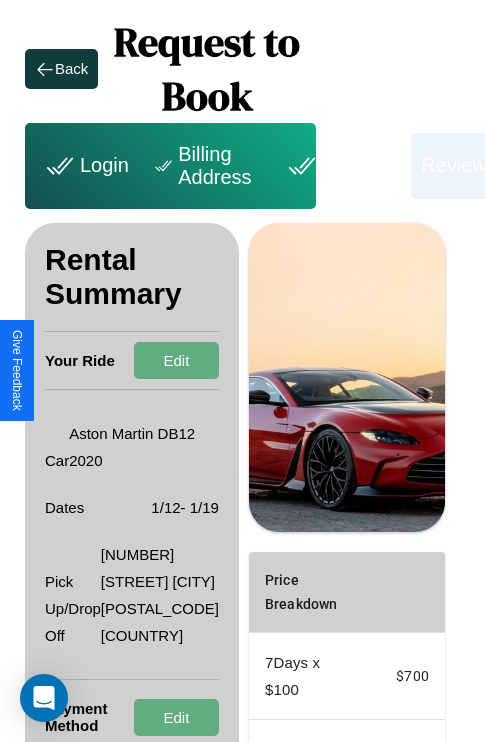 scroll, scrollTop: 295, scrollLeft: 72, axis: both 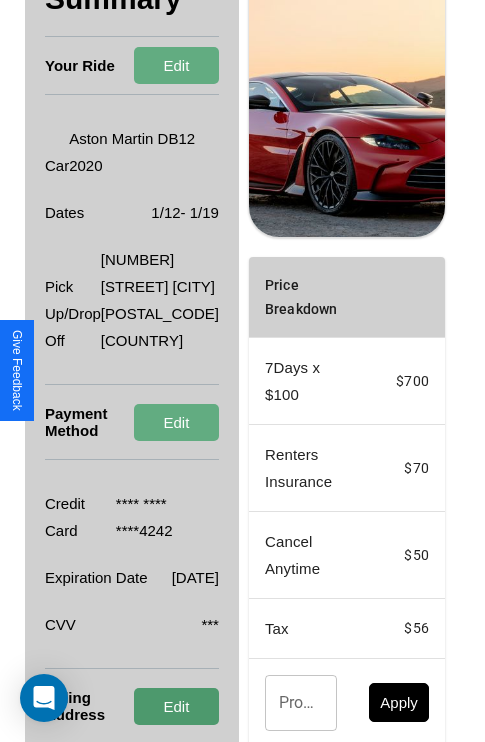 click on "Edit" at bounding box center [176, 706] 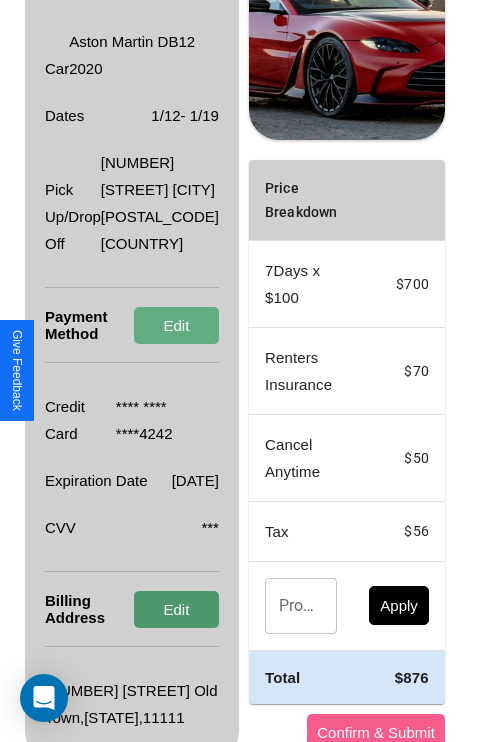 scroll, scrollTop: 482, scrollLeft: 72, axis: both 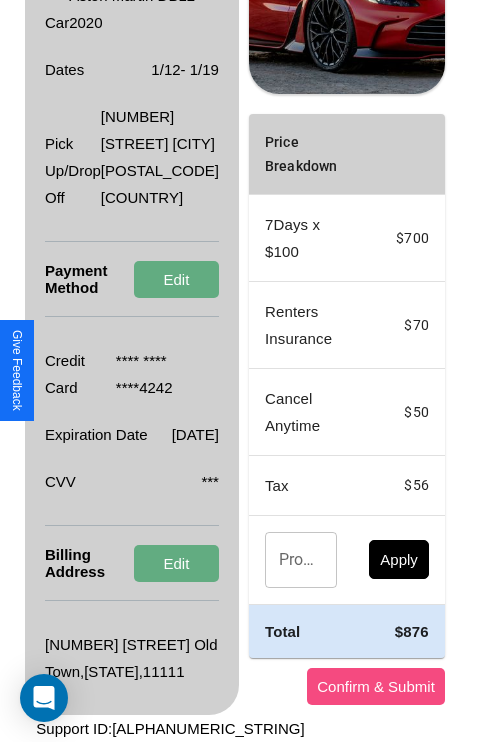 click on "Confirm & Submit" at bounding box center [376, 686] 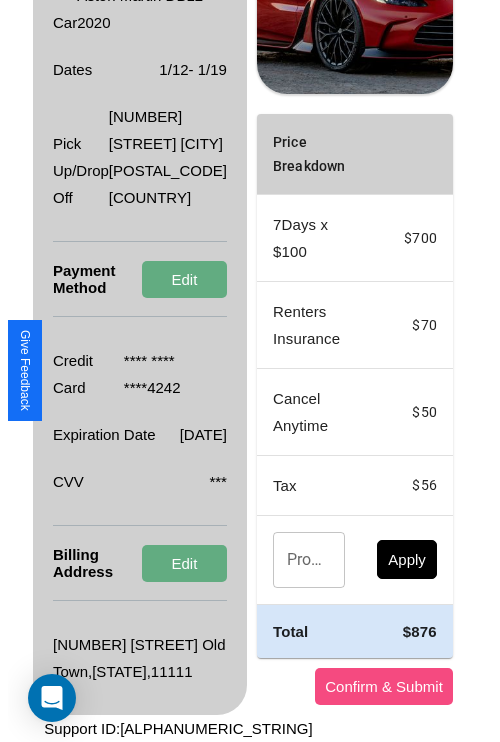 scroll, scrollTop: 0, scrollLeft: 72, axis: horizontal 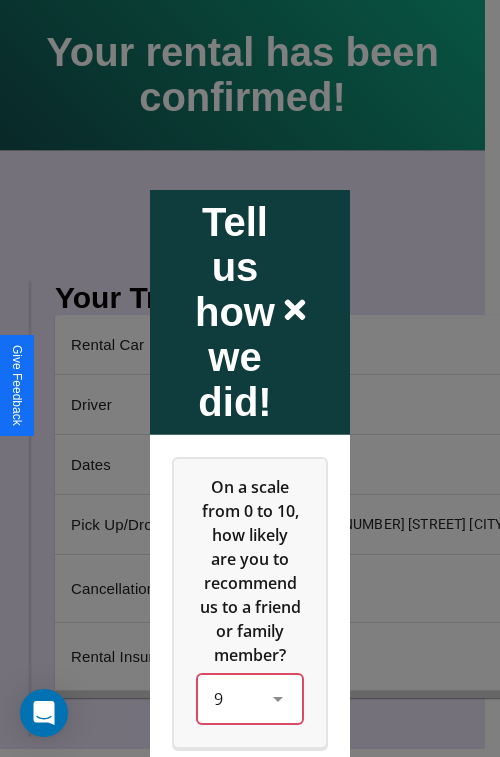 click on "9" at bounding box center [250, 698] 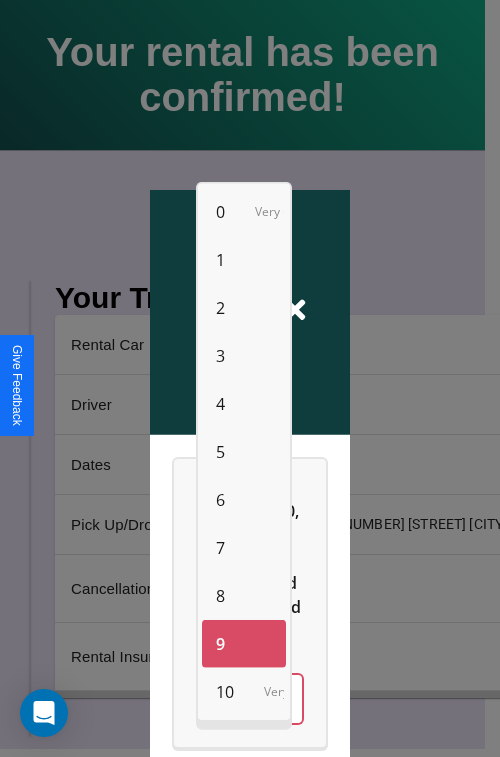 click on "4" at bounding box center (220, 404) 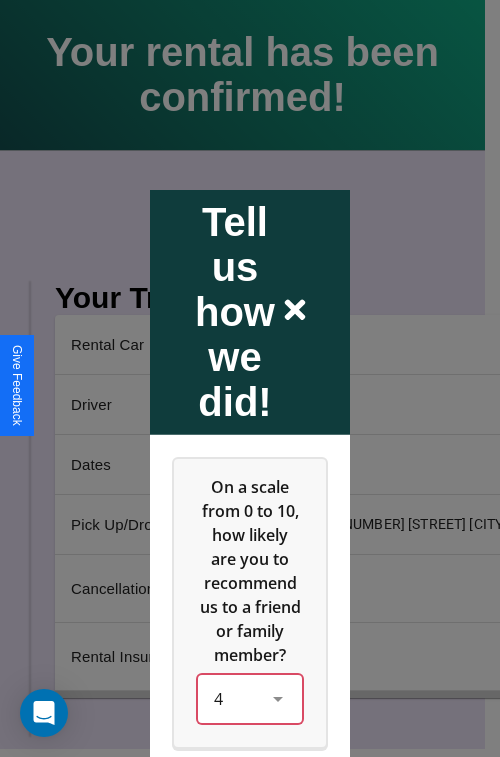 scroll, scrollTop: 334, scrollLeft: 0, axis: vertical 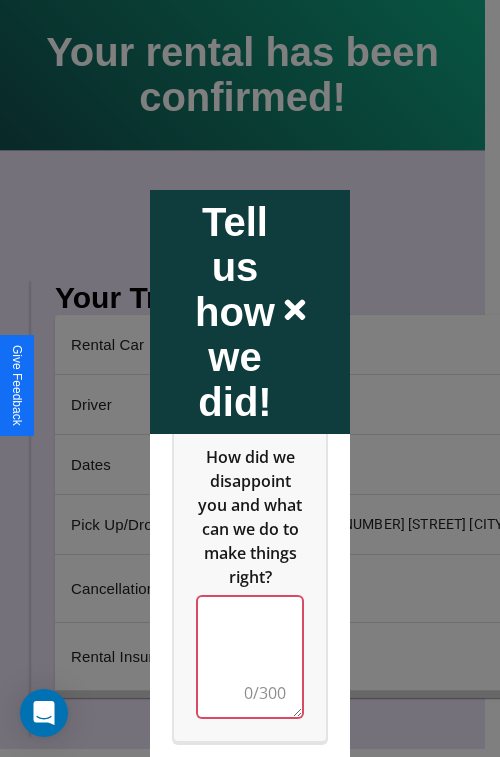 click at bounding box center [250, 656] 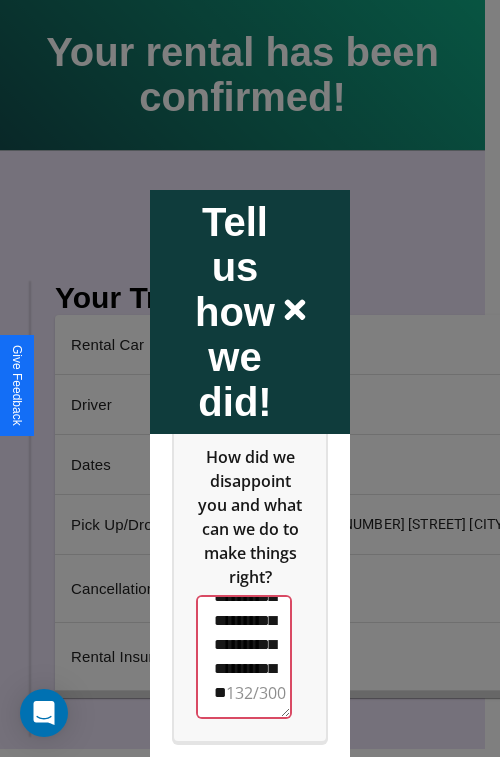 scroll, scrollTop: 588, scrollLeft: 0, axis: vertical 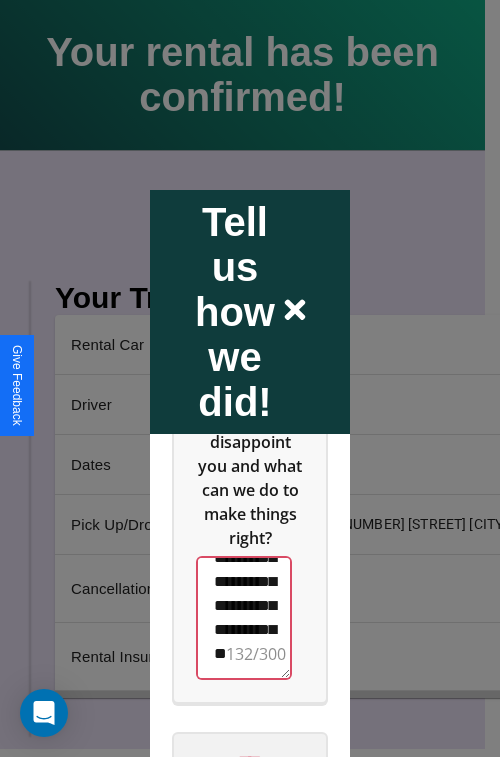 type on "**********" 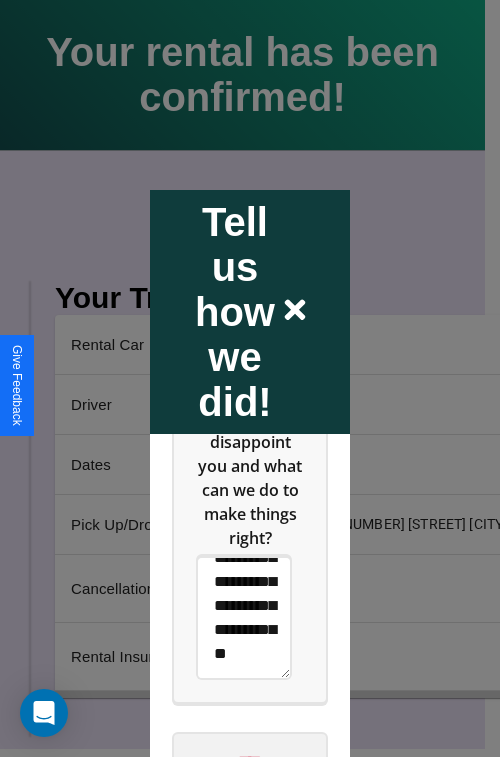 click on "****" at bounding box center [250, 761] 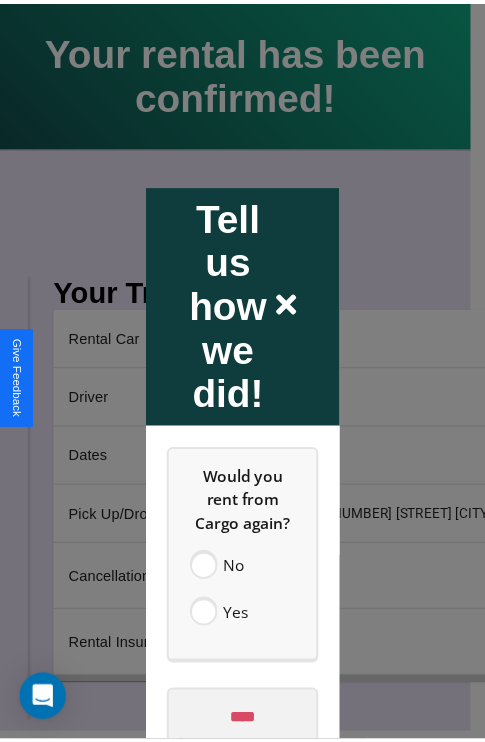 scroll, scrollTop: 0, scrollLeft: 0, axis: both 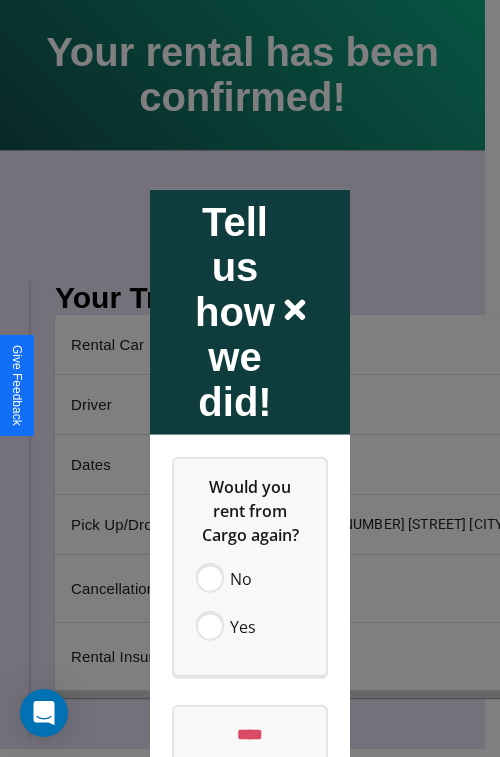 click at bounding box center (250, 378) 